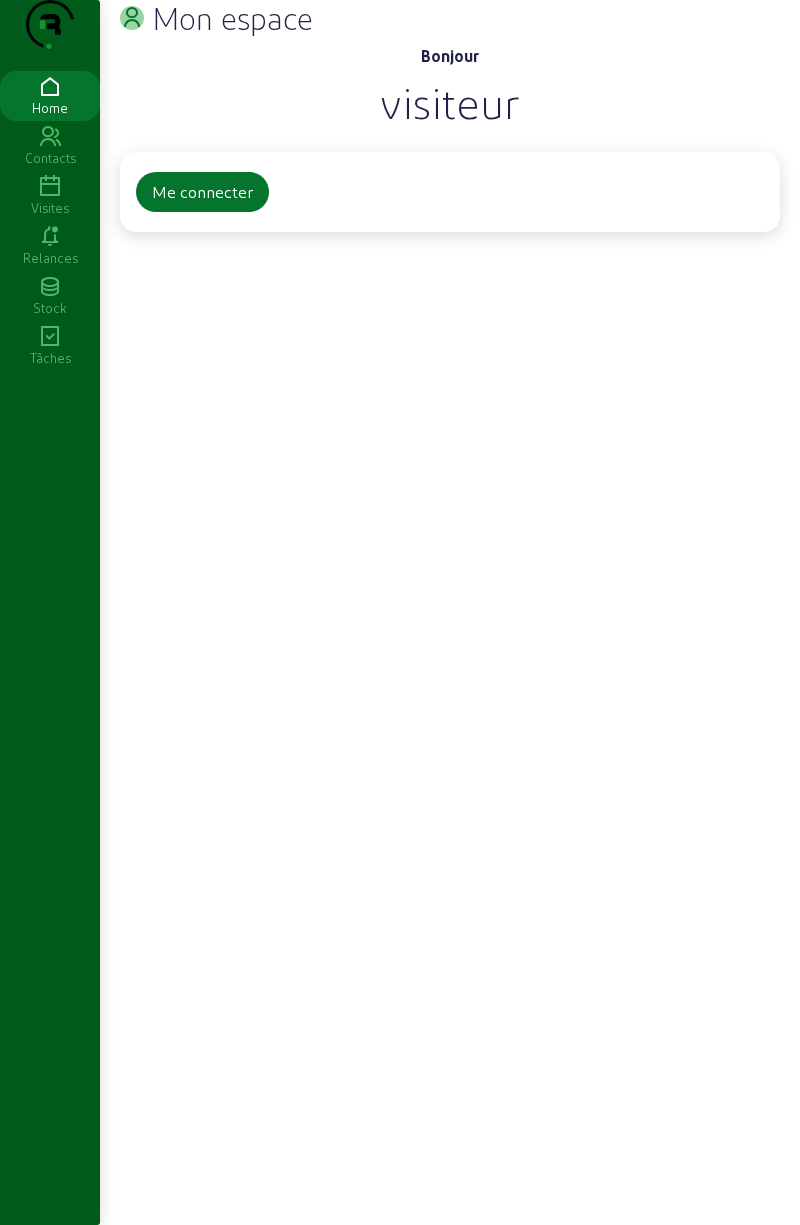 scroll, scrollTop: 0, scrollLeft: 0, axis: both 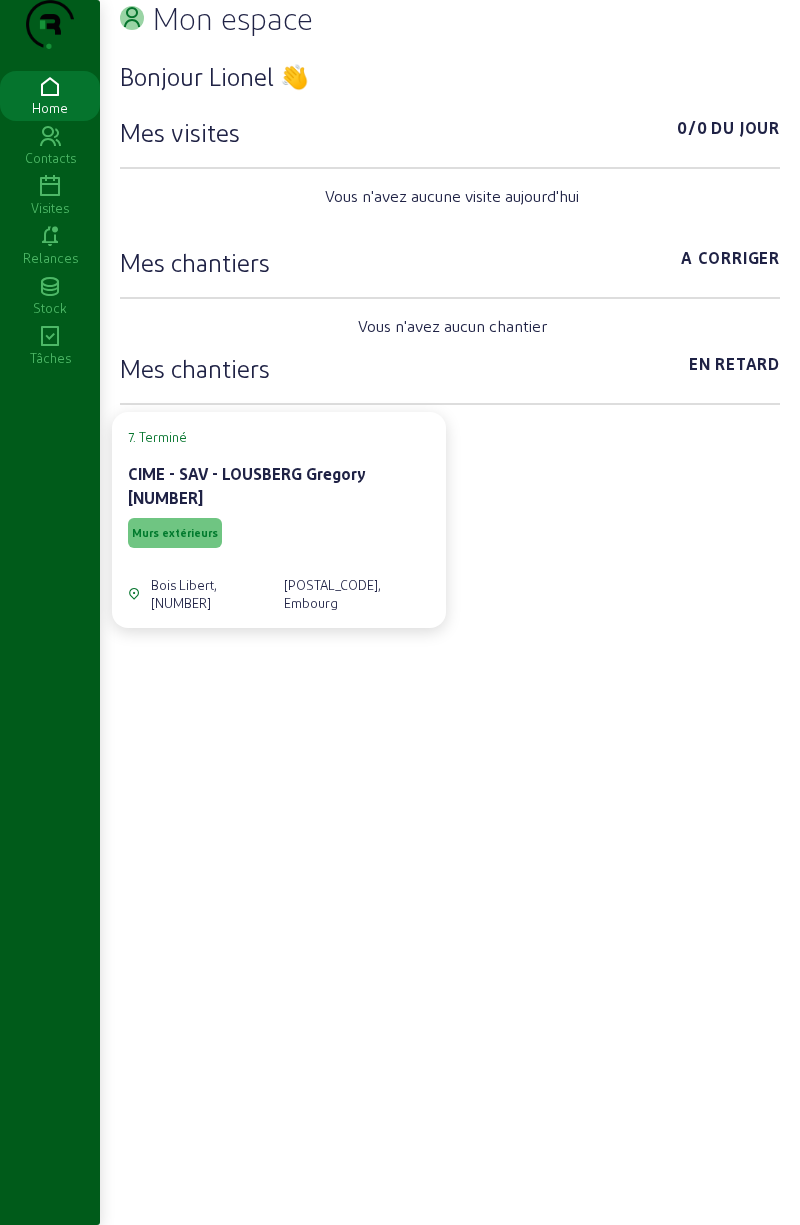 click on "Visites" at bounding box center [50, 208] 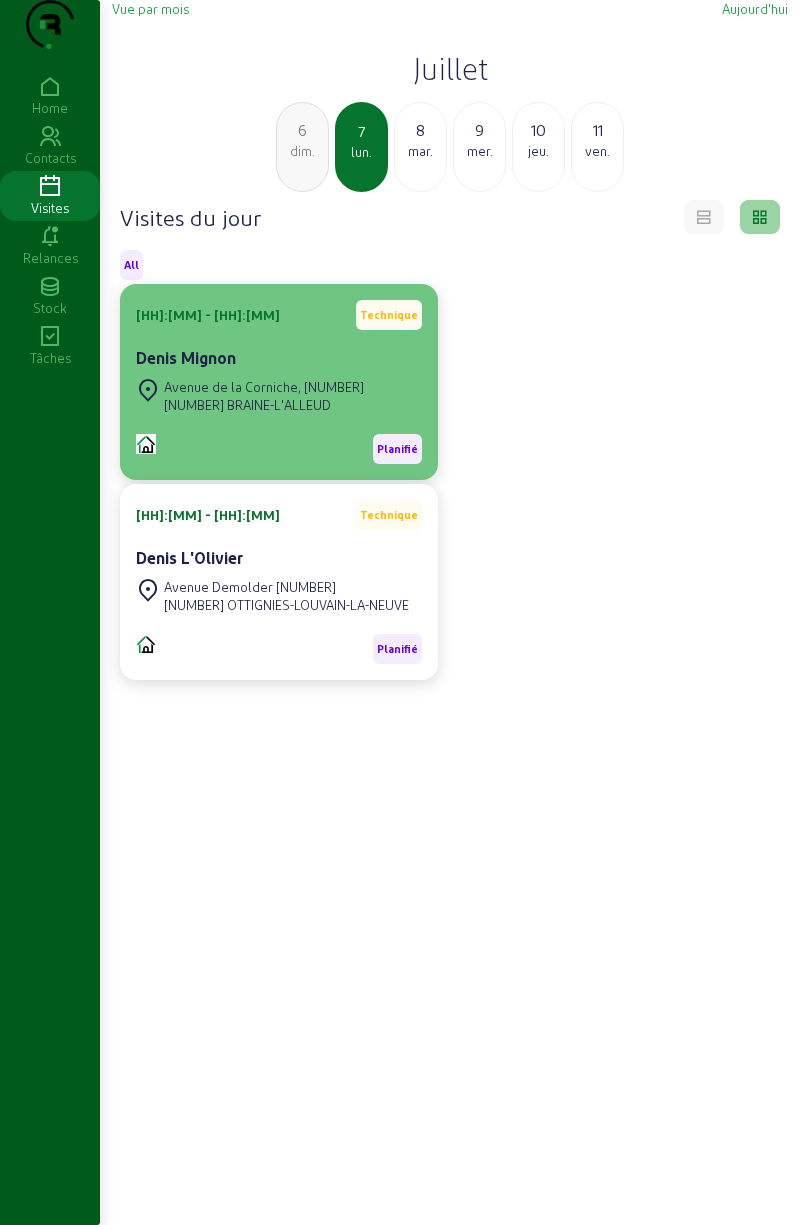 click on "[NUMBER] BRAINE-L'ALLEUD" at bounding box center [264, 405] 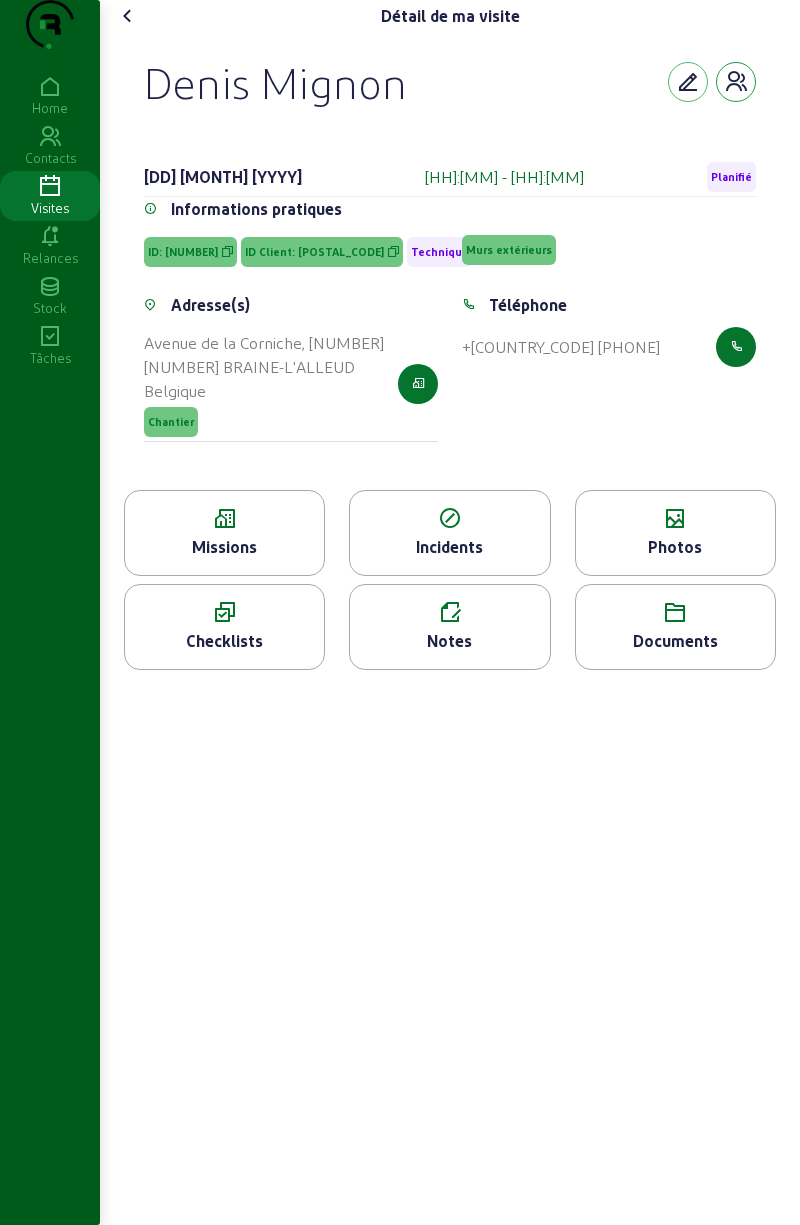 click at bounding box center [736, 82] 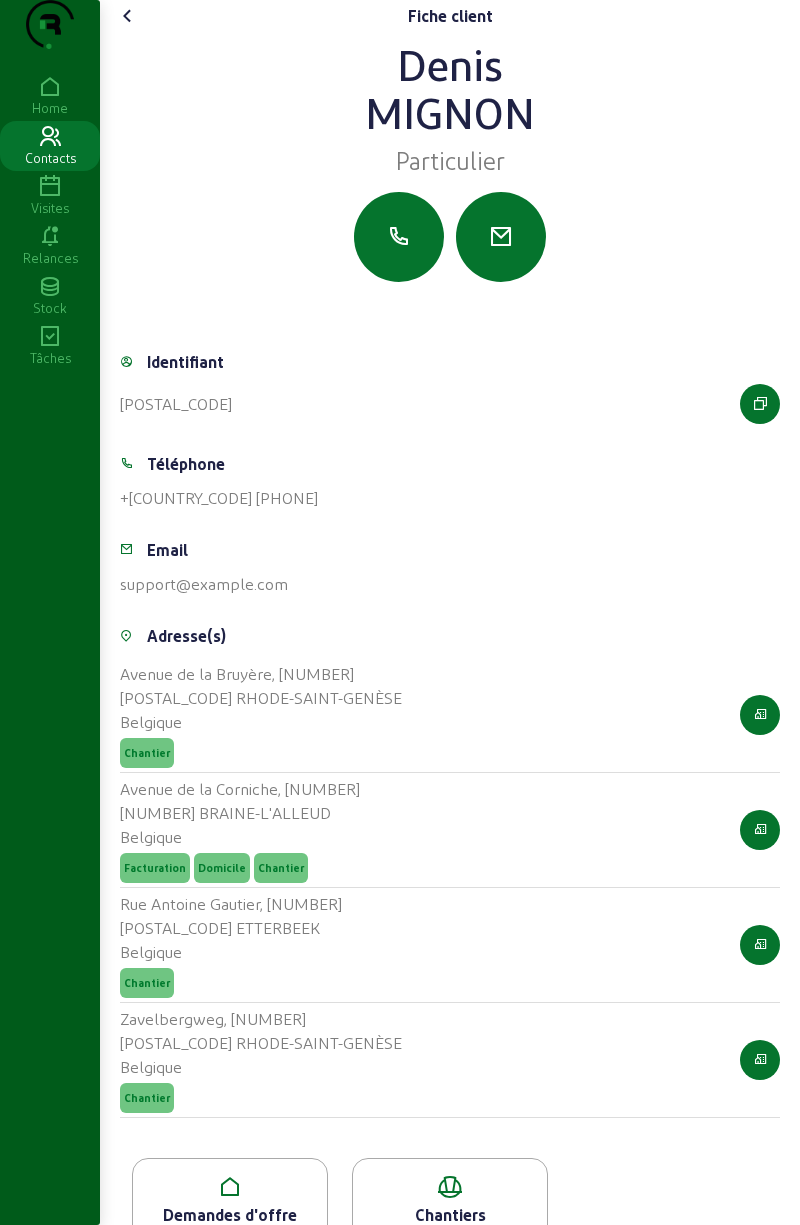 scroll, scrollTop: 80, scrollLeft: 0, axis: vertical 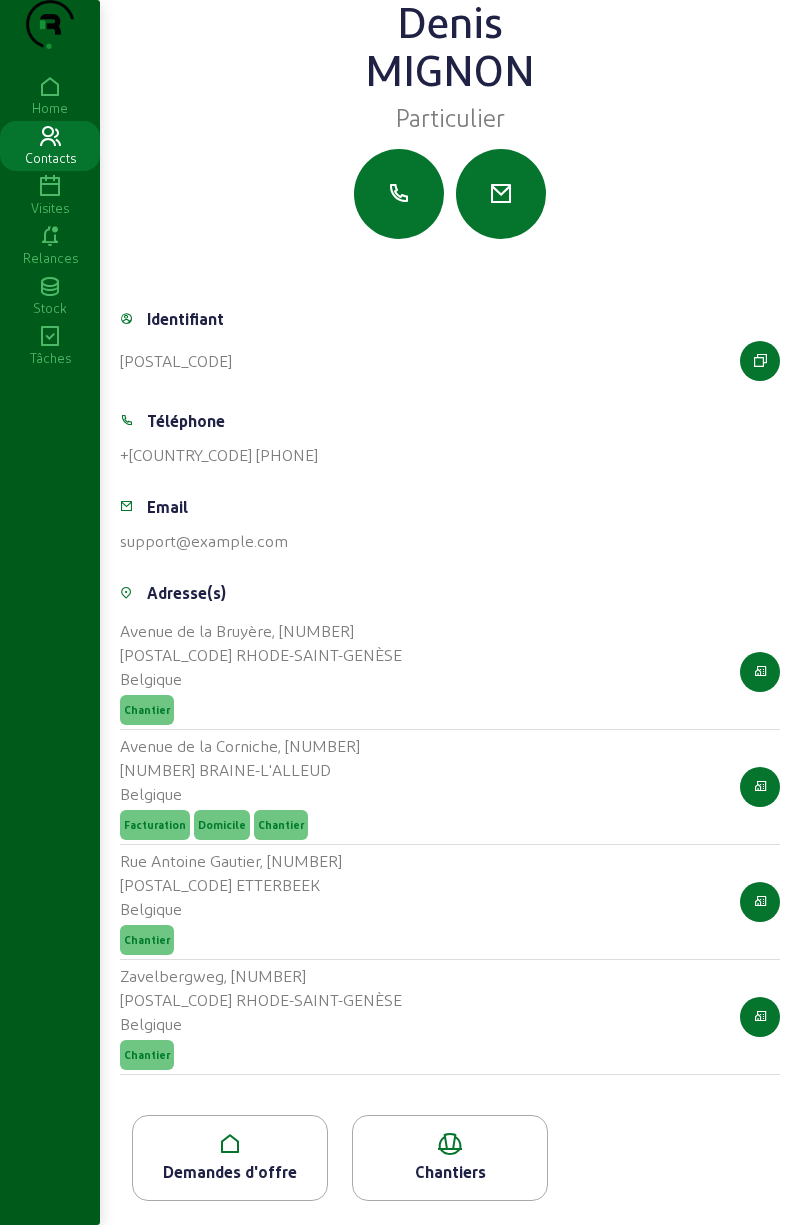 click on "Demandes d'offre" at bounding box center [230, 1172] 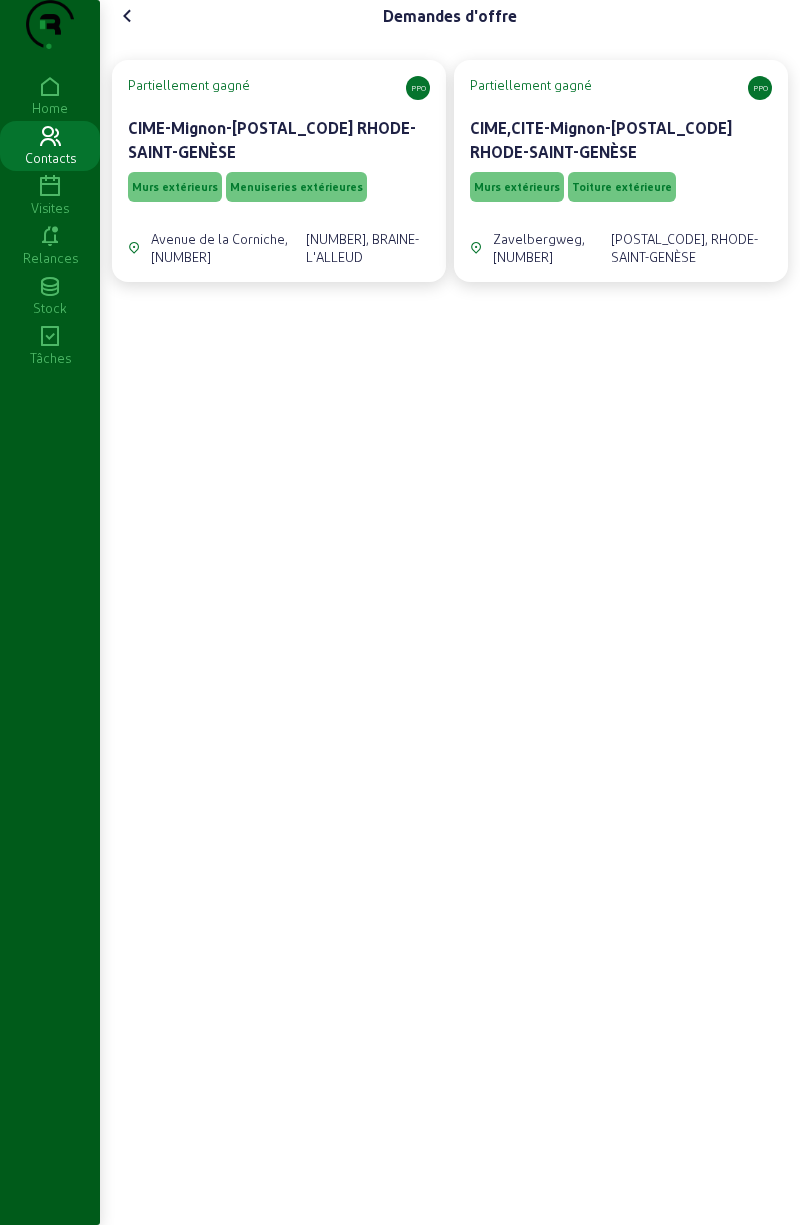 click on "Murs extérieurs" at bounding box center [175, 187] 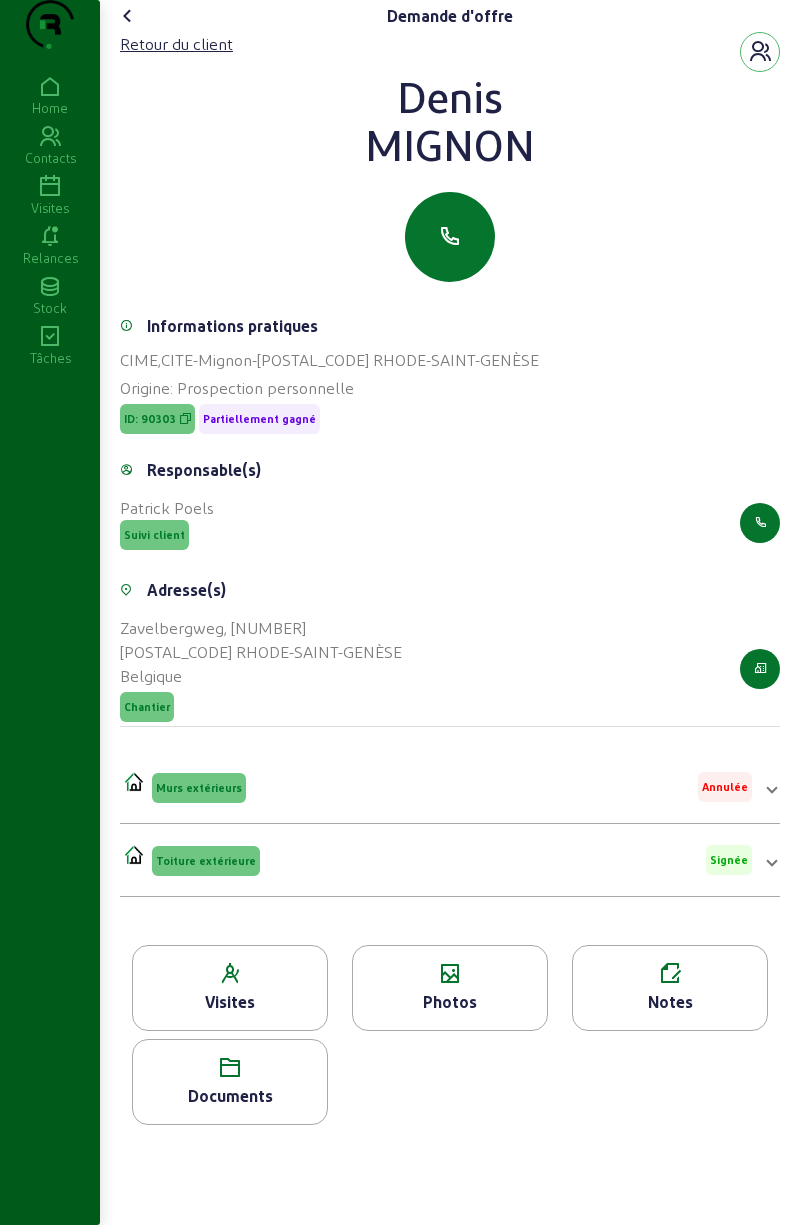 click on "Documents" at bounding box center [230, 1002] 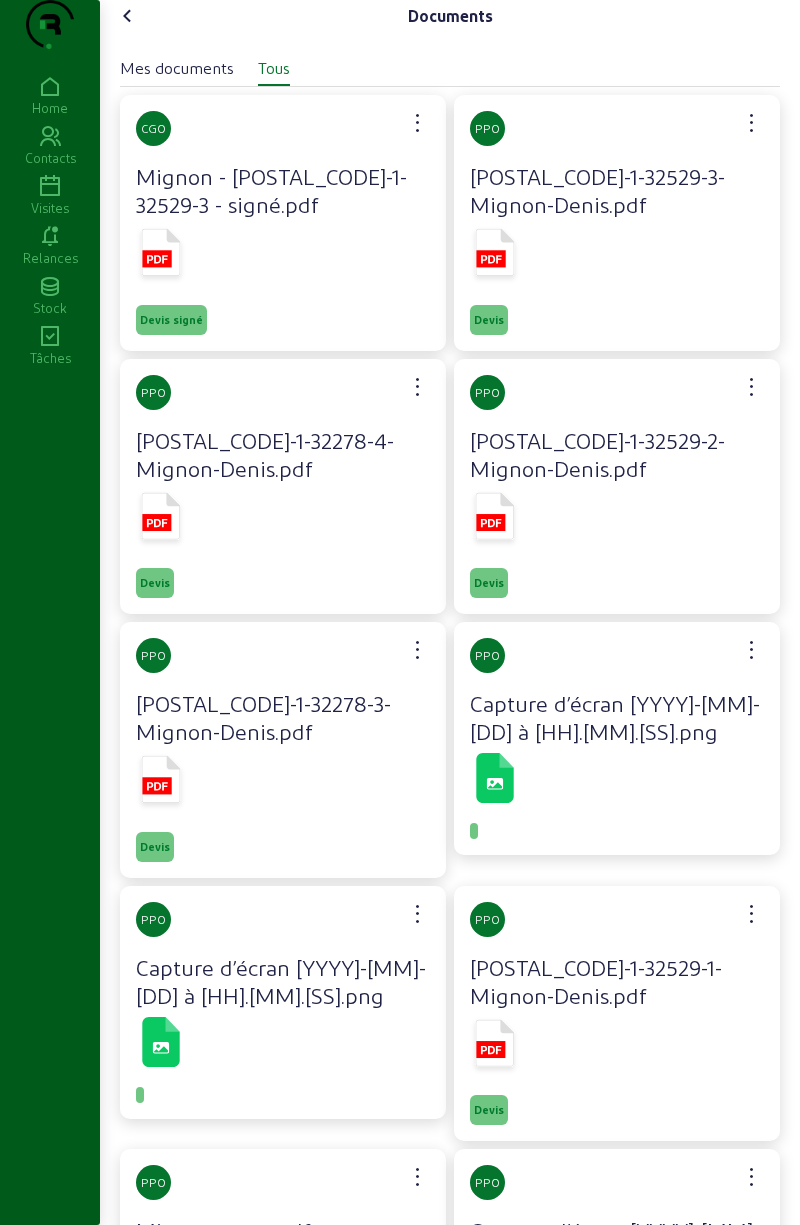 click on "Devis signé" at bounding box center (171, 320) 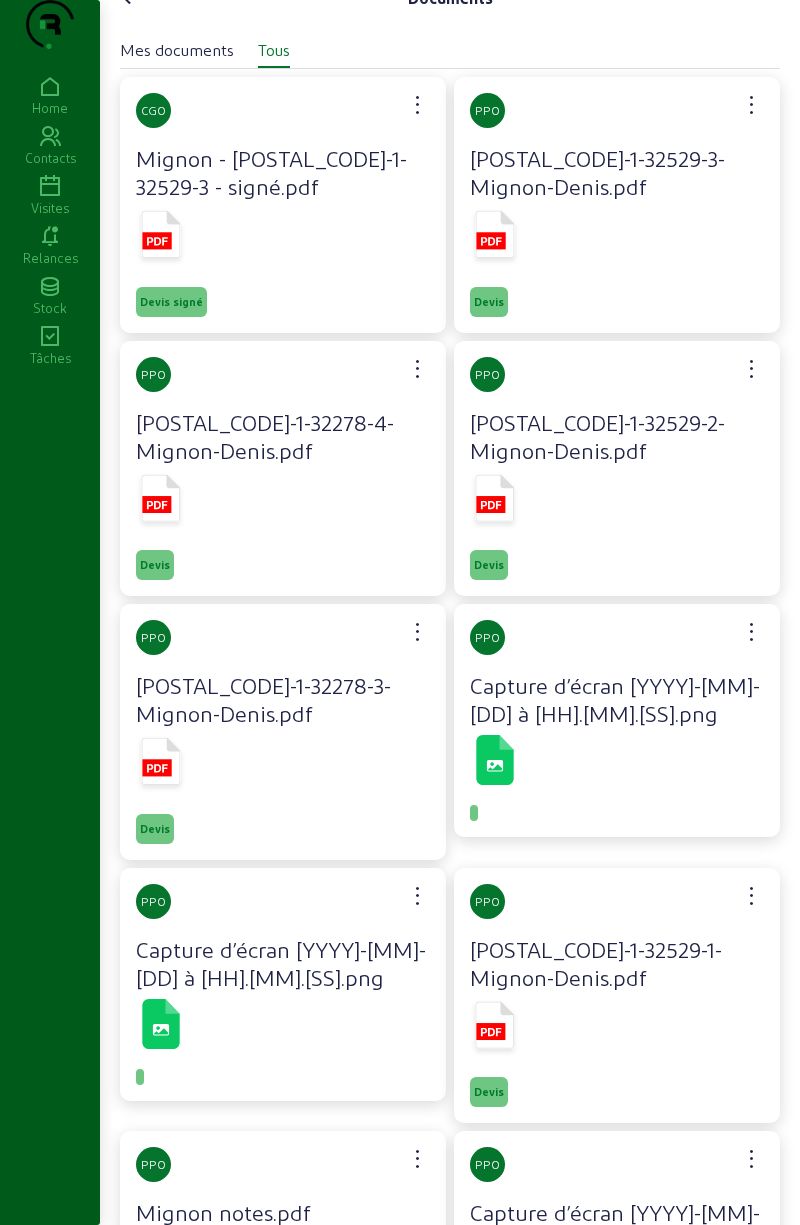scroll, scrollTop: 0, scrollLeft: 0, axis: both 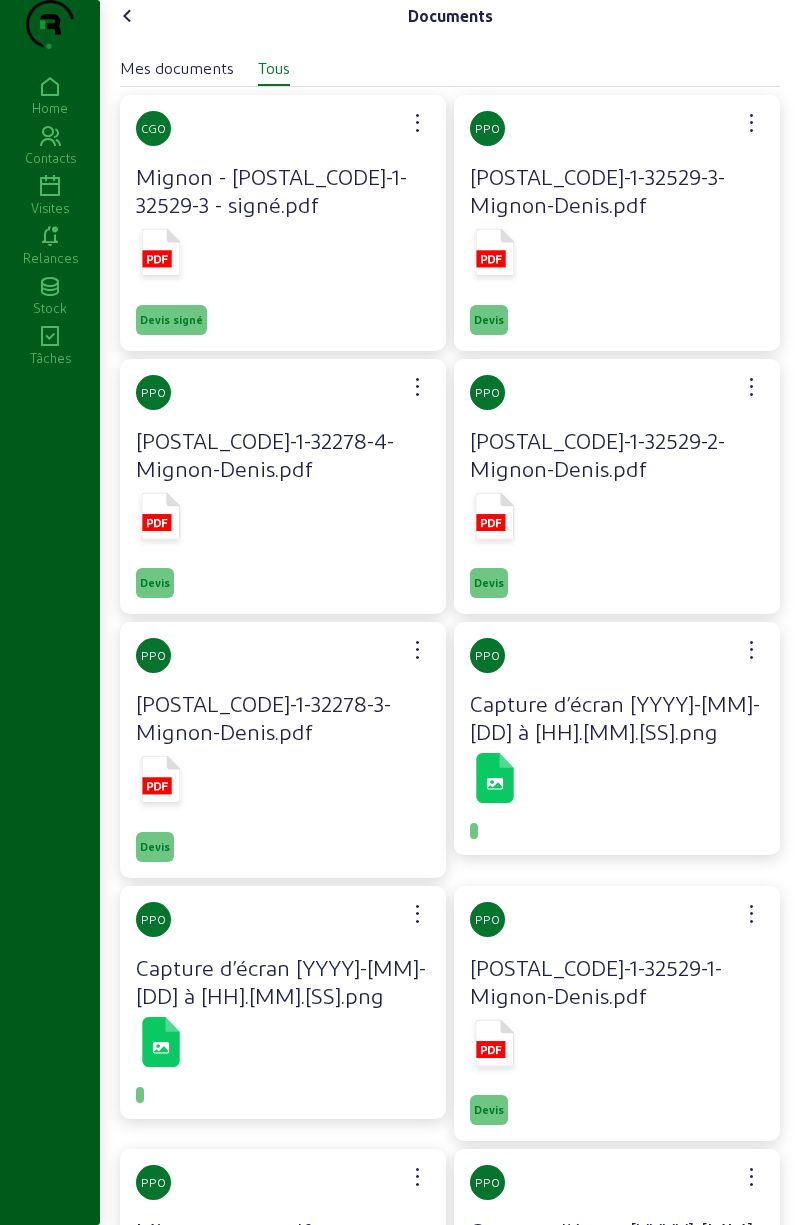 click at bounding box center (156, 258) 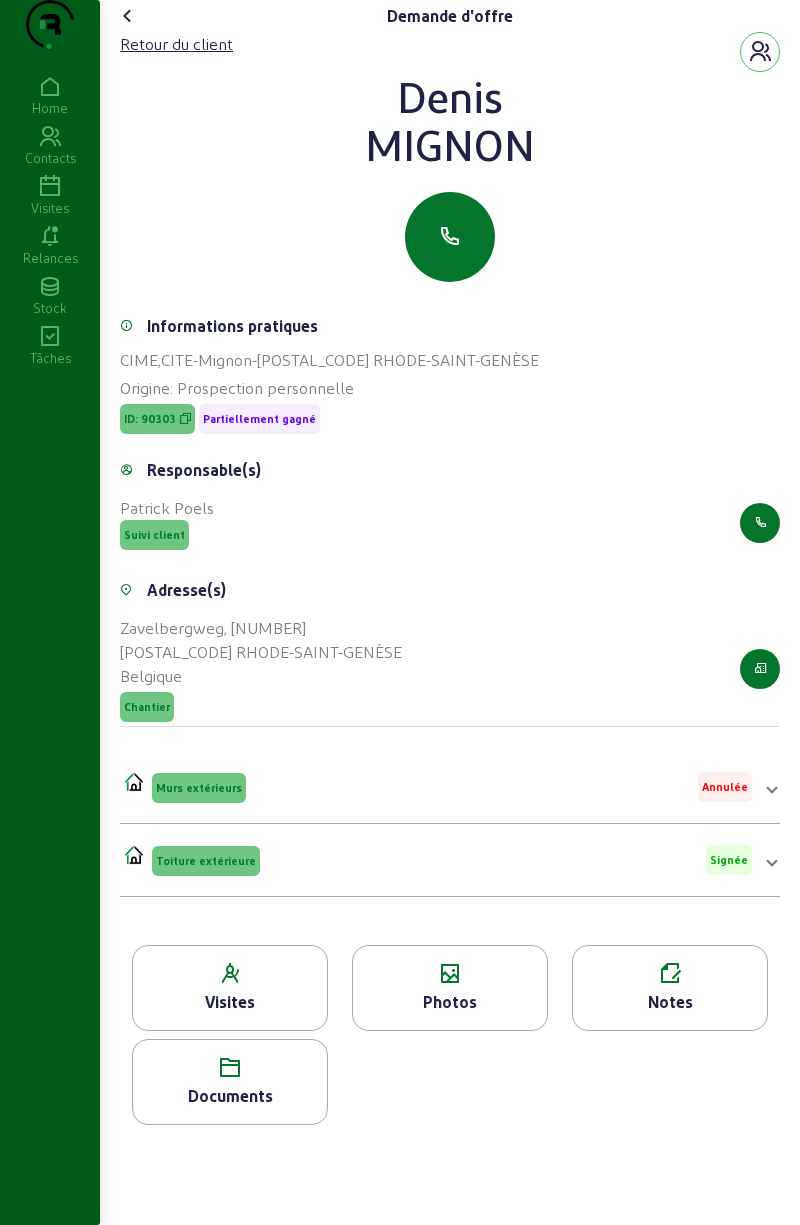 click on "Documents" at bounding box center [230, 1002] 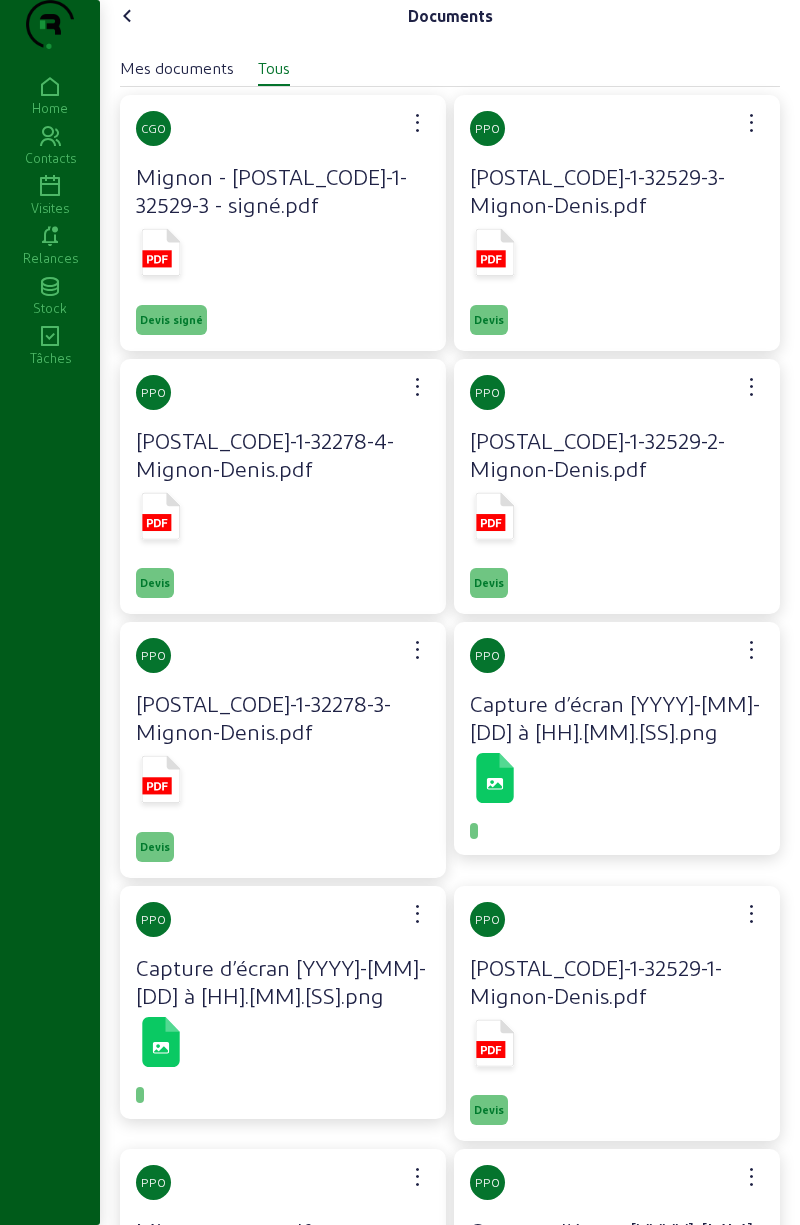 click at bounding box center [128, 16] 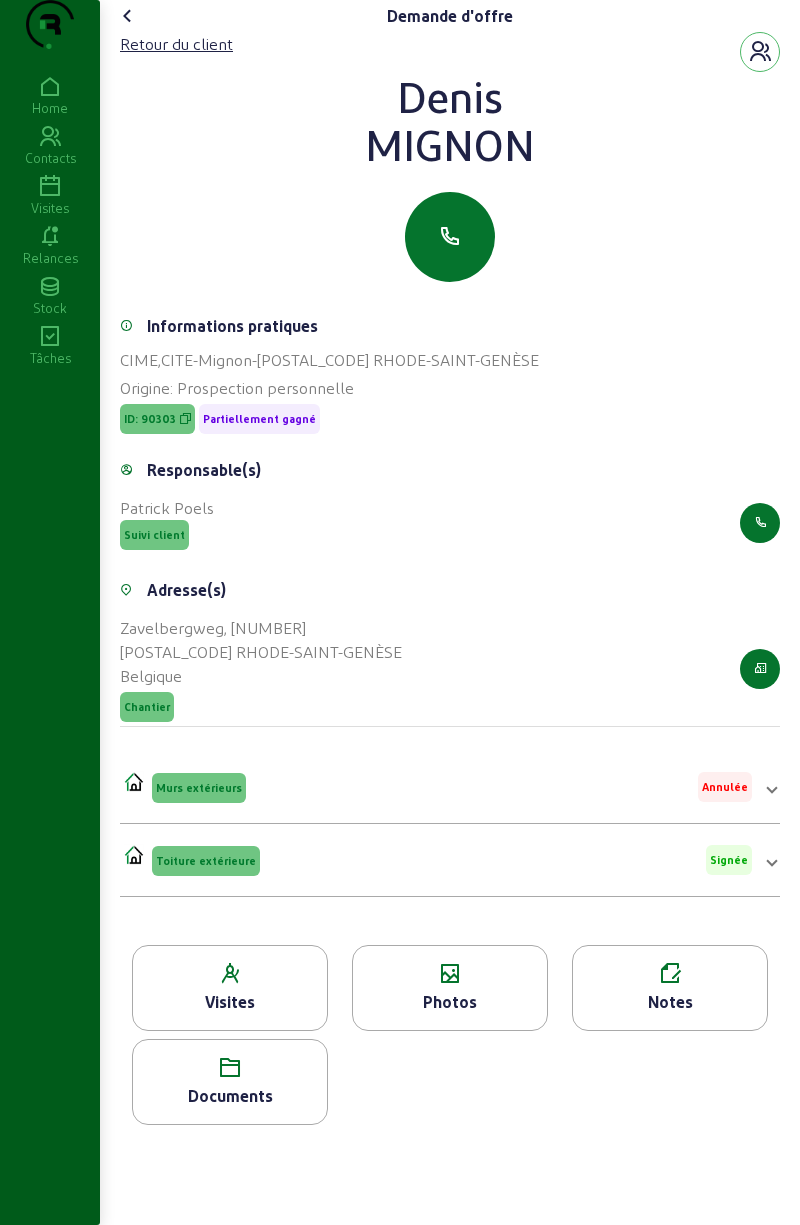 click at bounding box center [128, 16] 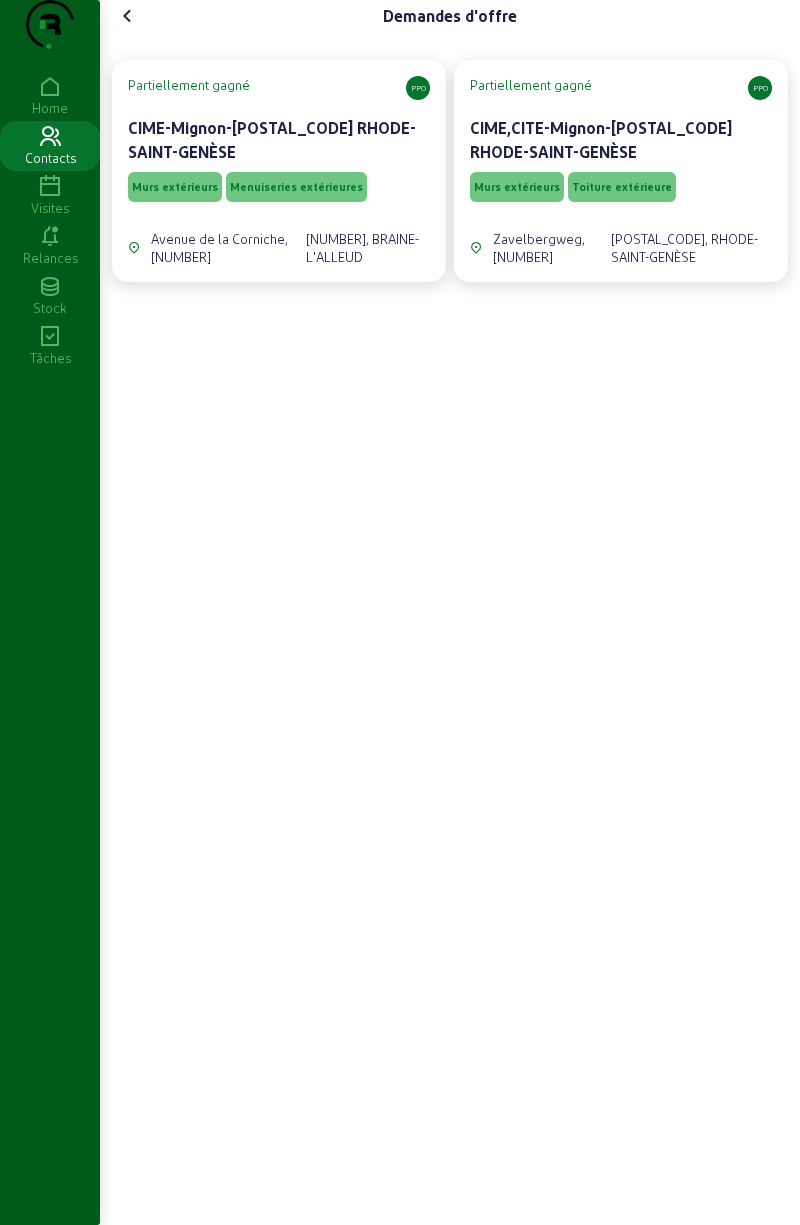 click on "Murs extérieurs" at bounding box center [175, 187] 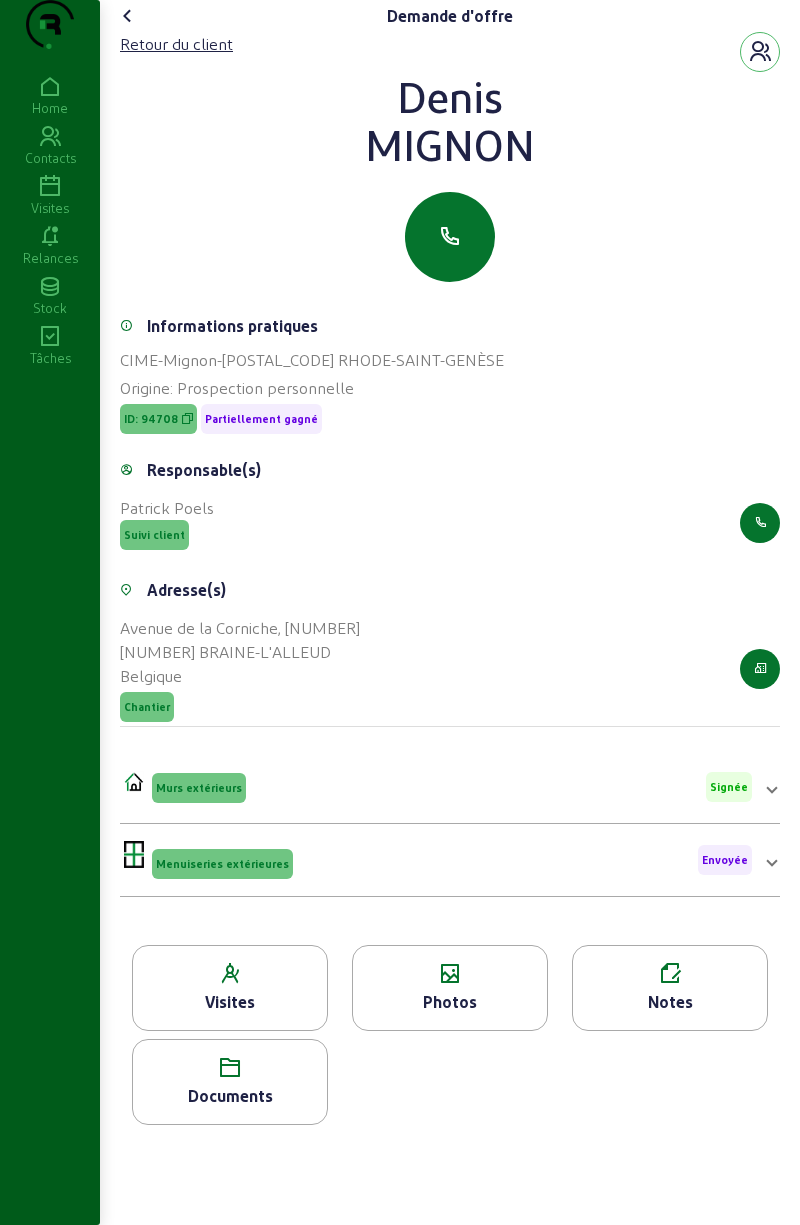 click on "Documents" at bounding box center (230, 988) 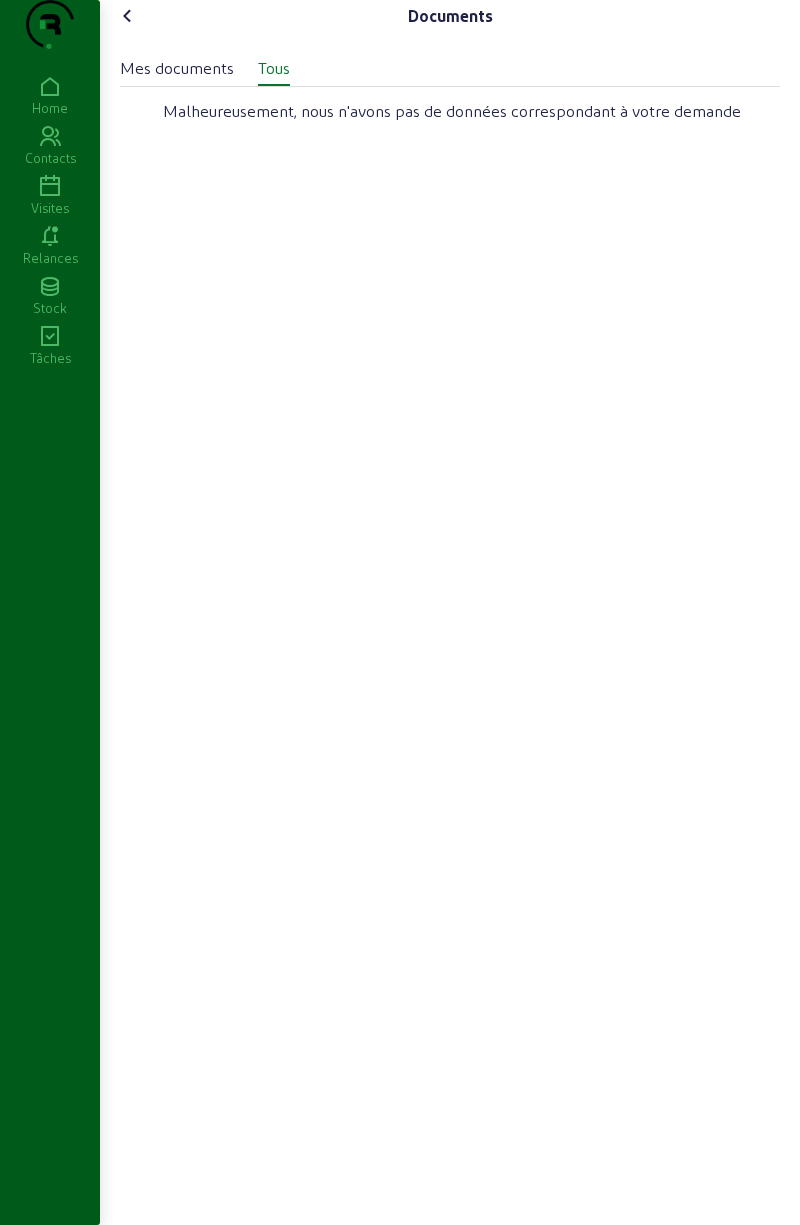 click at bounding box center [128, 16] 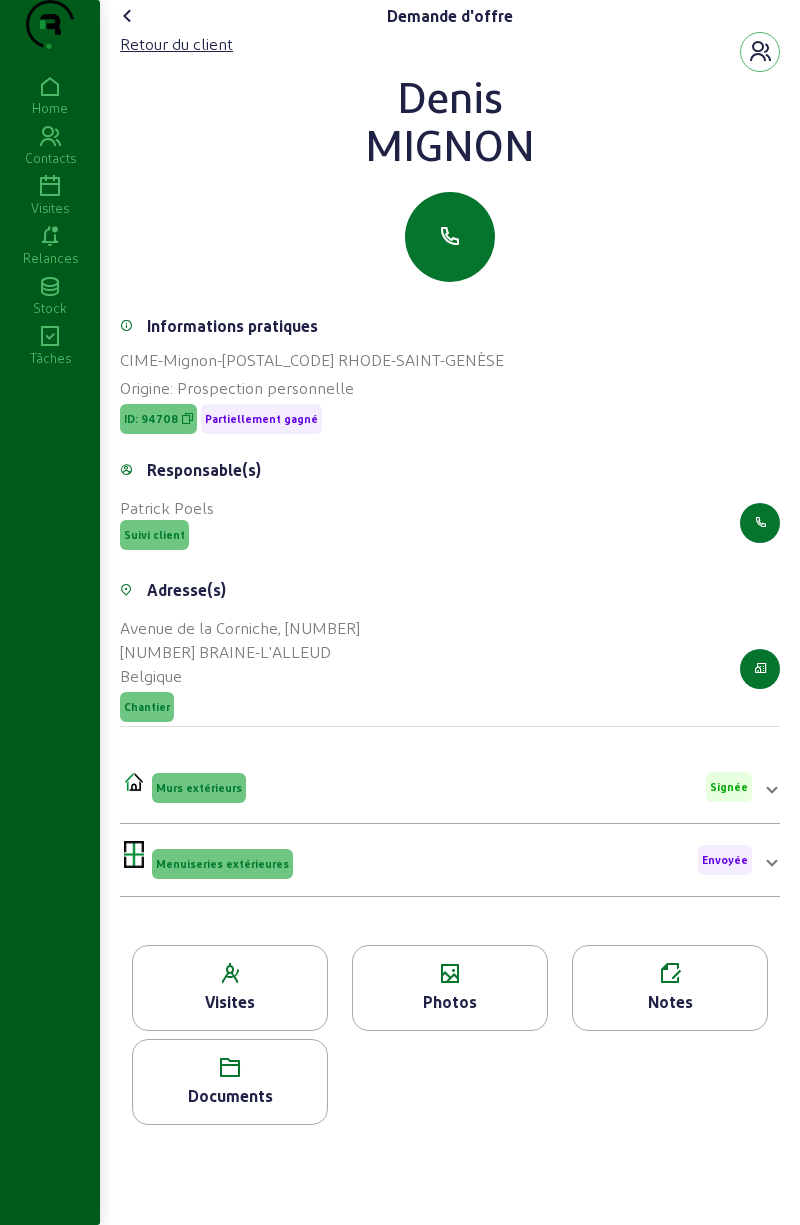 click on "Murs extérieurs" at bounding box center (199, 788) 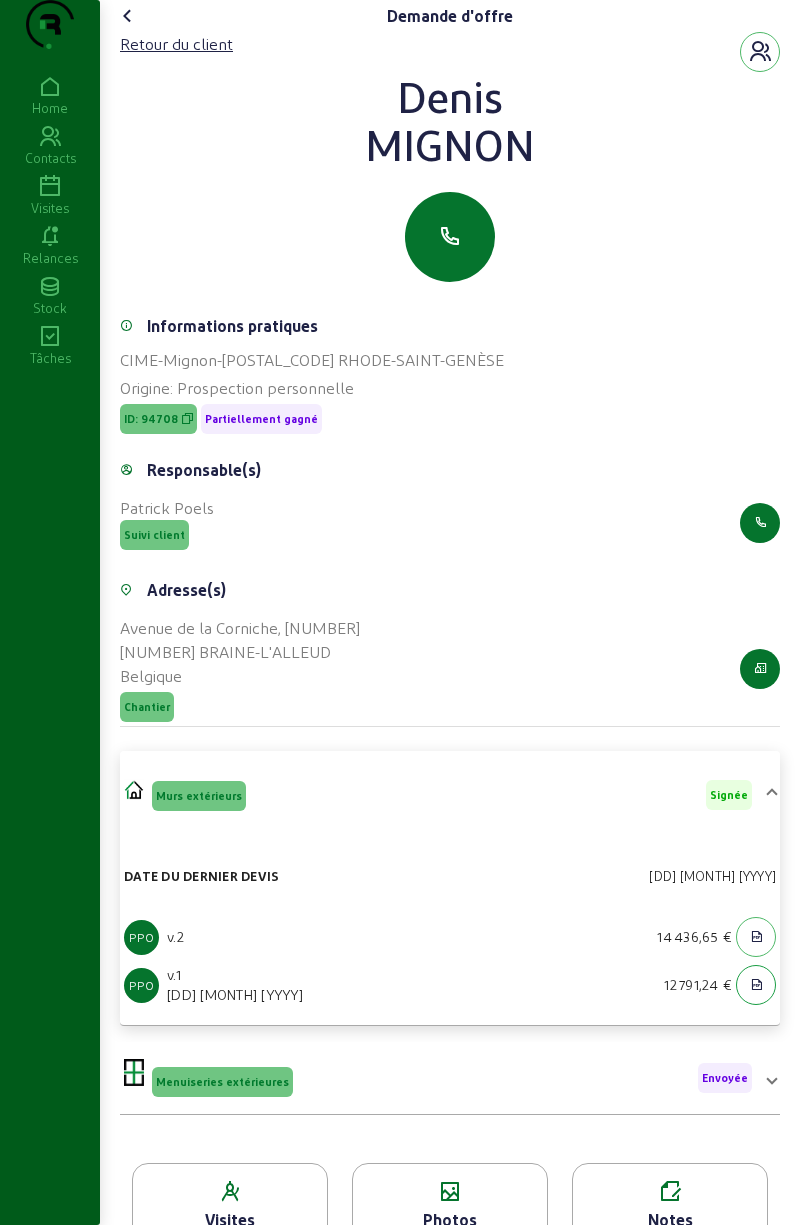 click at bounding box center [756, 937] 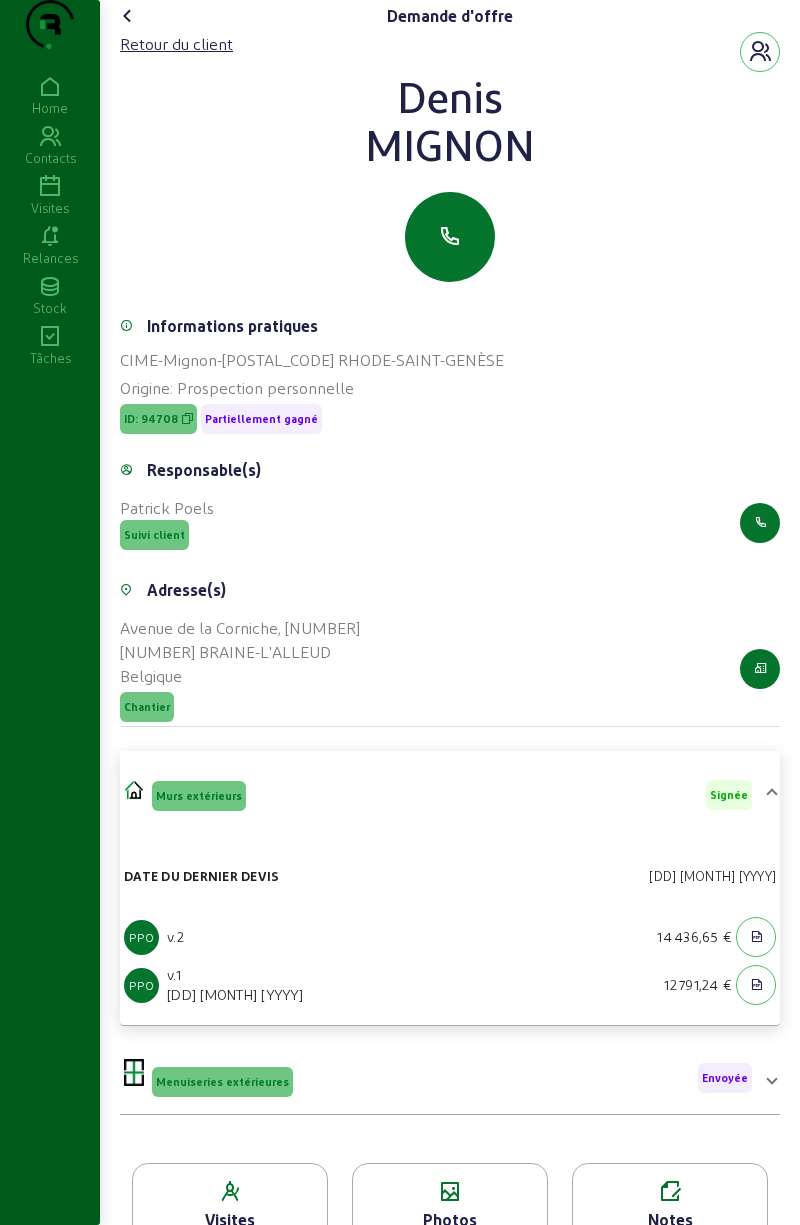 click on "Visites" at bounding box center (50, 208) 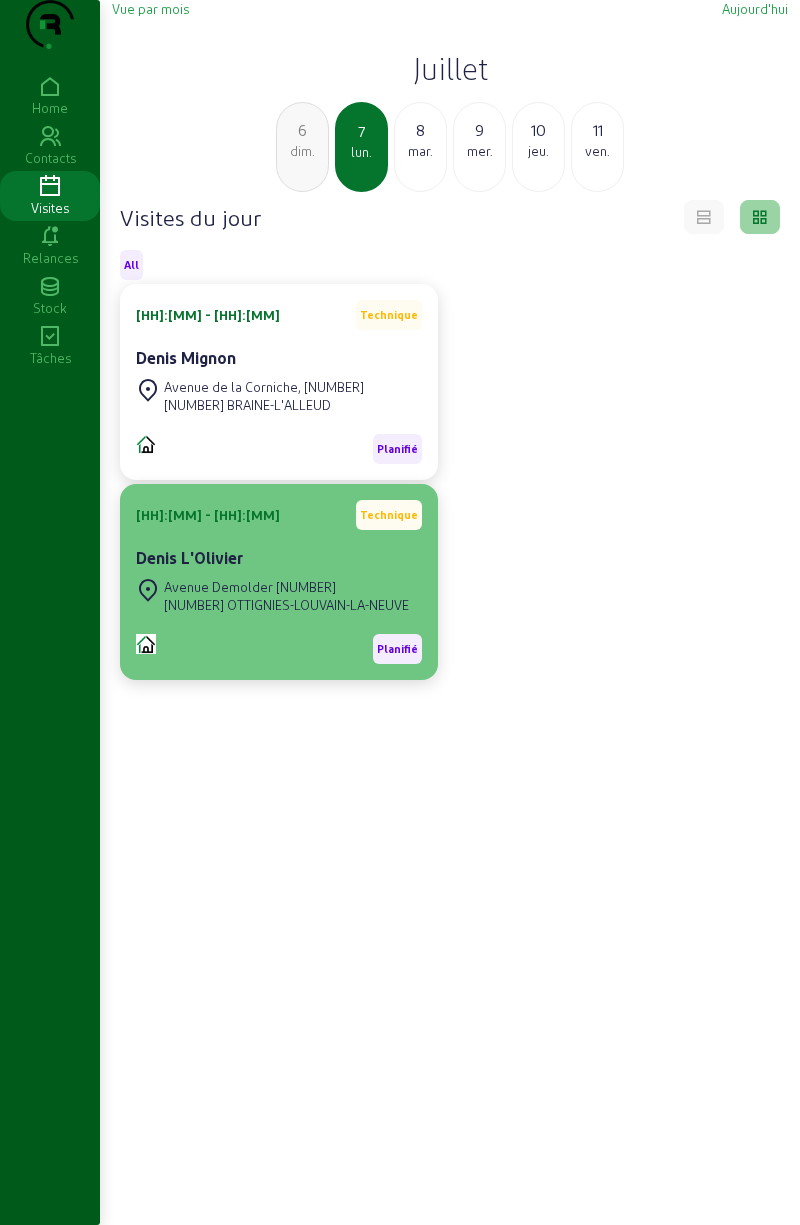 click on "[NUMBER] OTTIGNIES-LOUVAIN-LA-NEUVE" at bounding box center [264, 405] 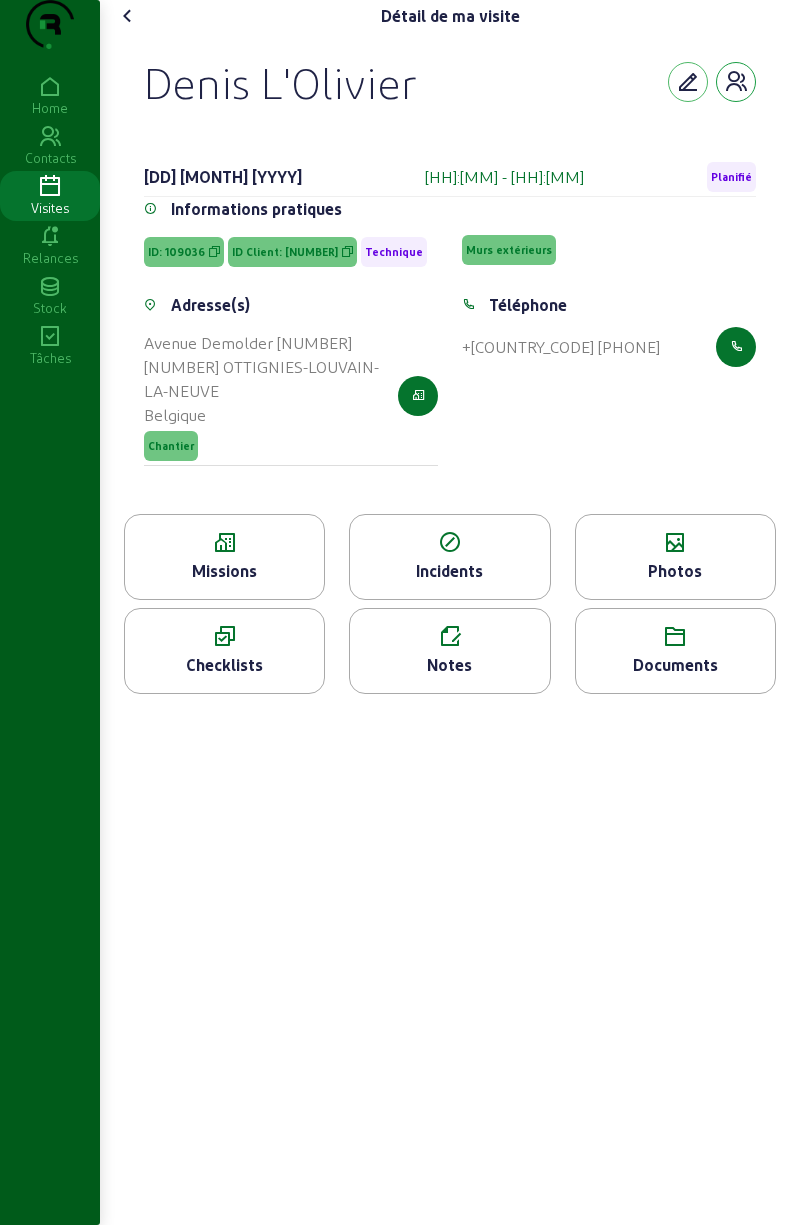 click at bounding box center [688, 82] 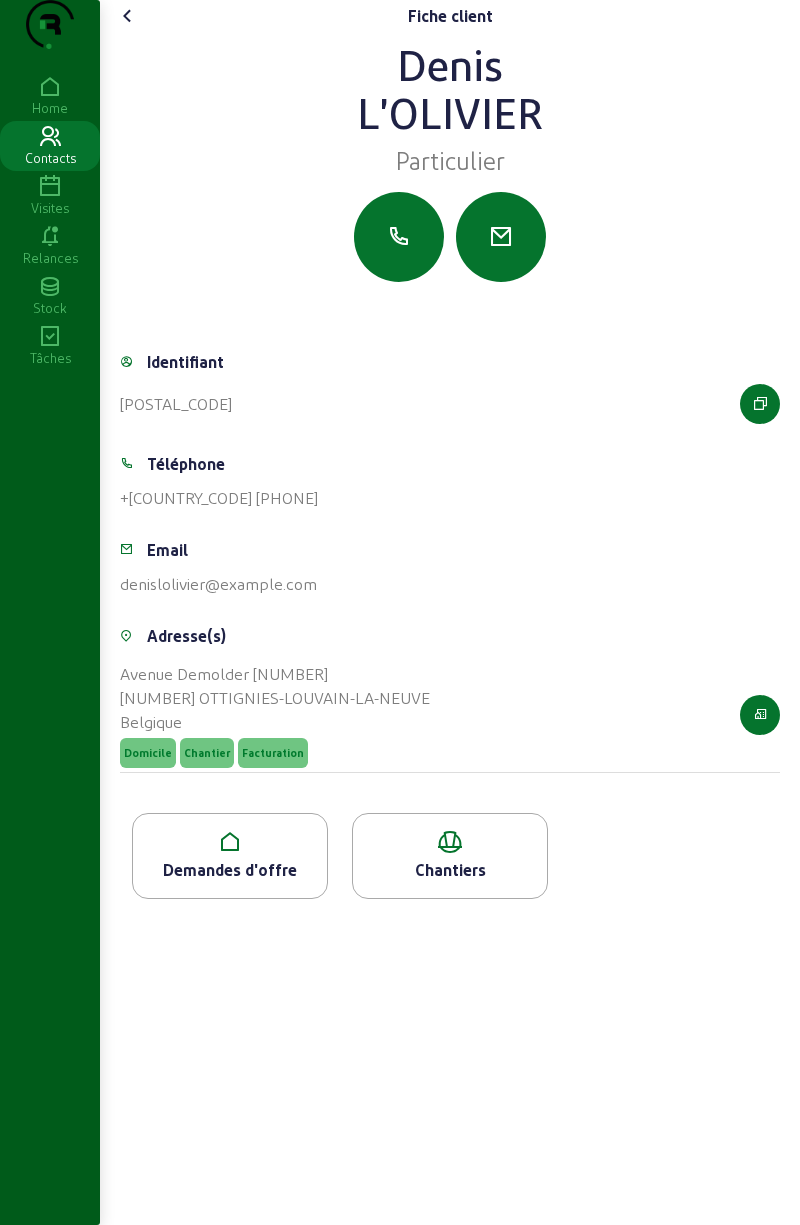 click at bounding box center (230, 842) 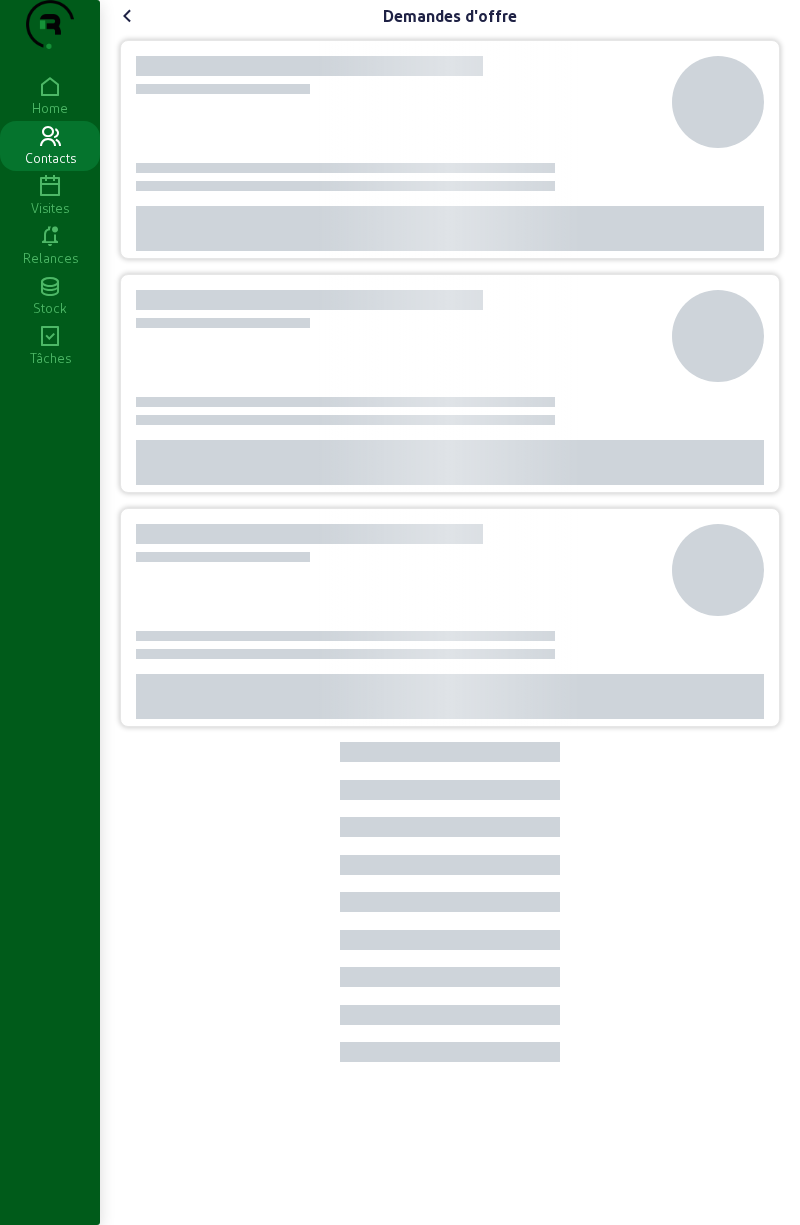 click at bounding box center (128, 16) 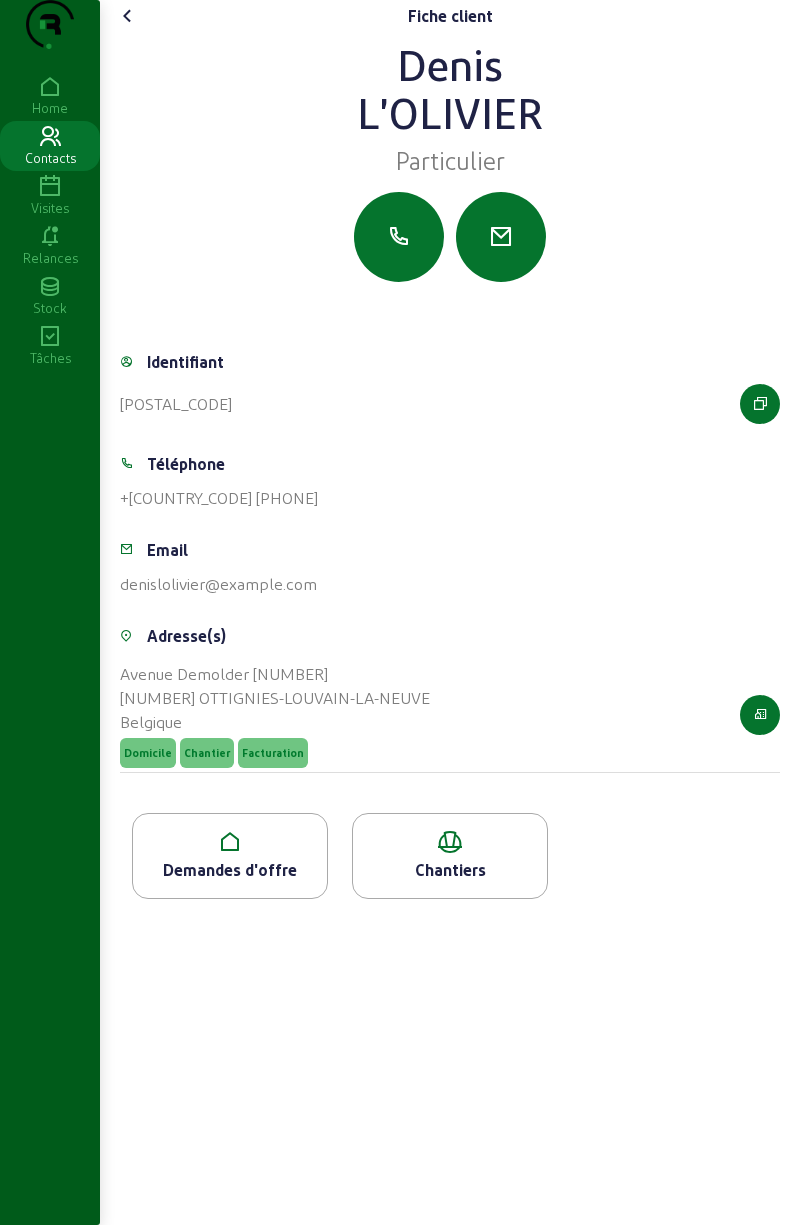 click at bounding box center [230, 842] 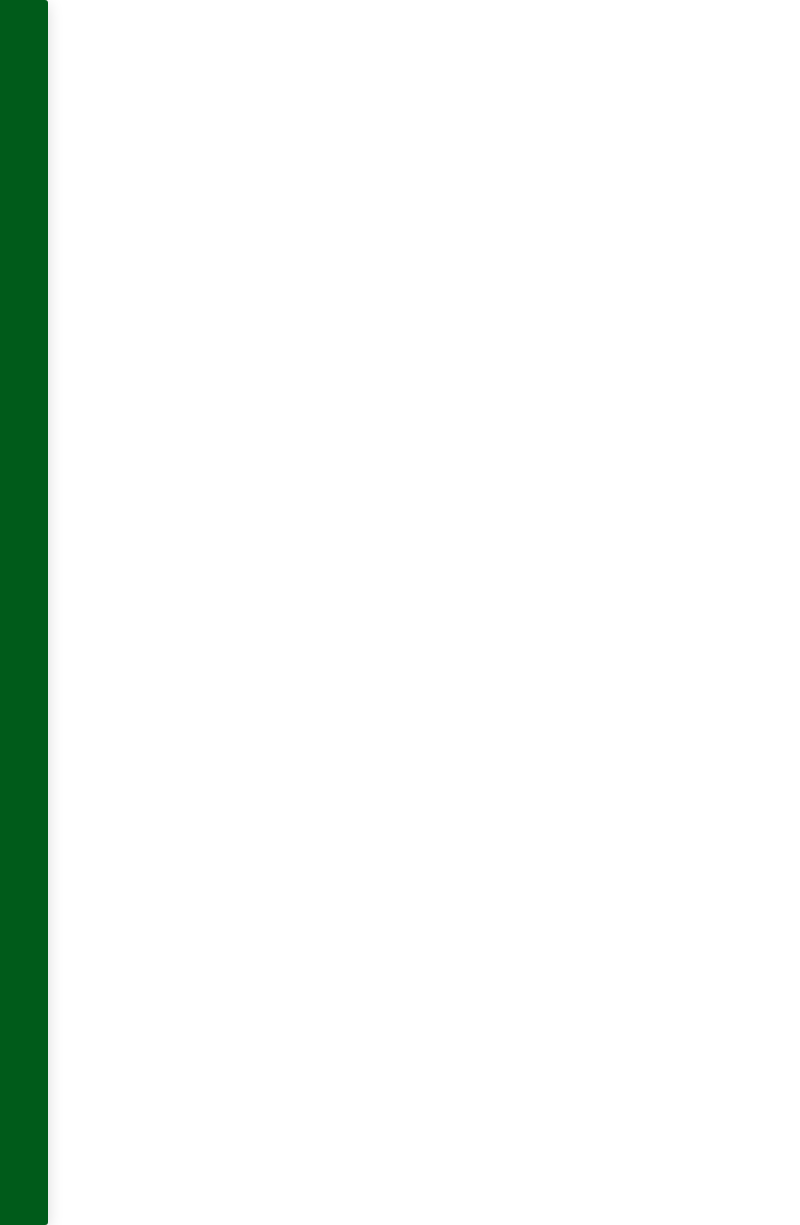 click at bounding box center (450, 563) 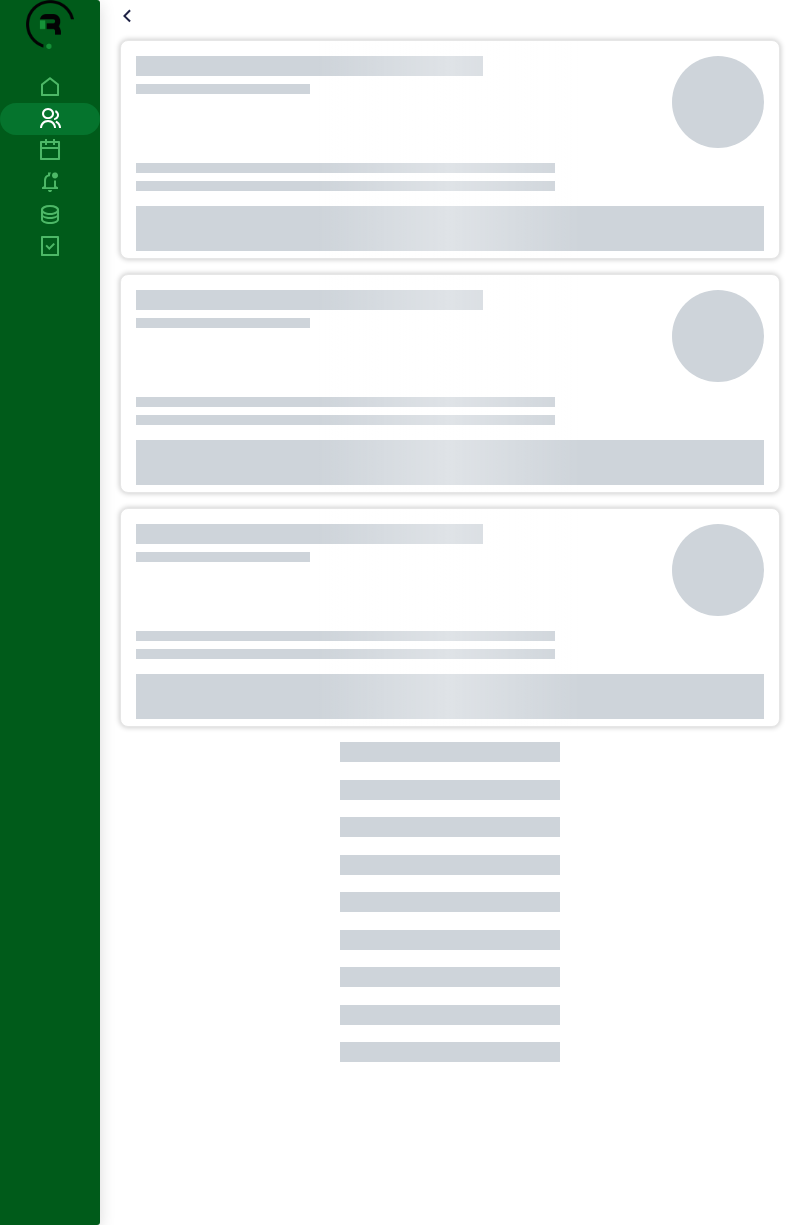 scroll, scrollTop: 0, scrollLeft: 0, axis: both 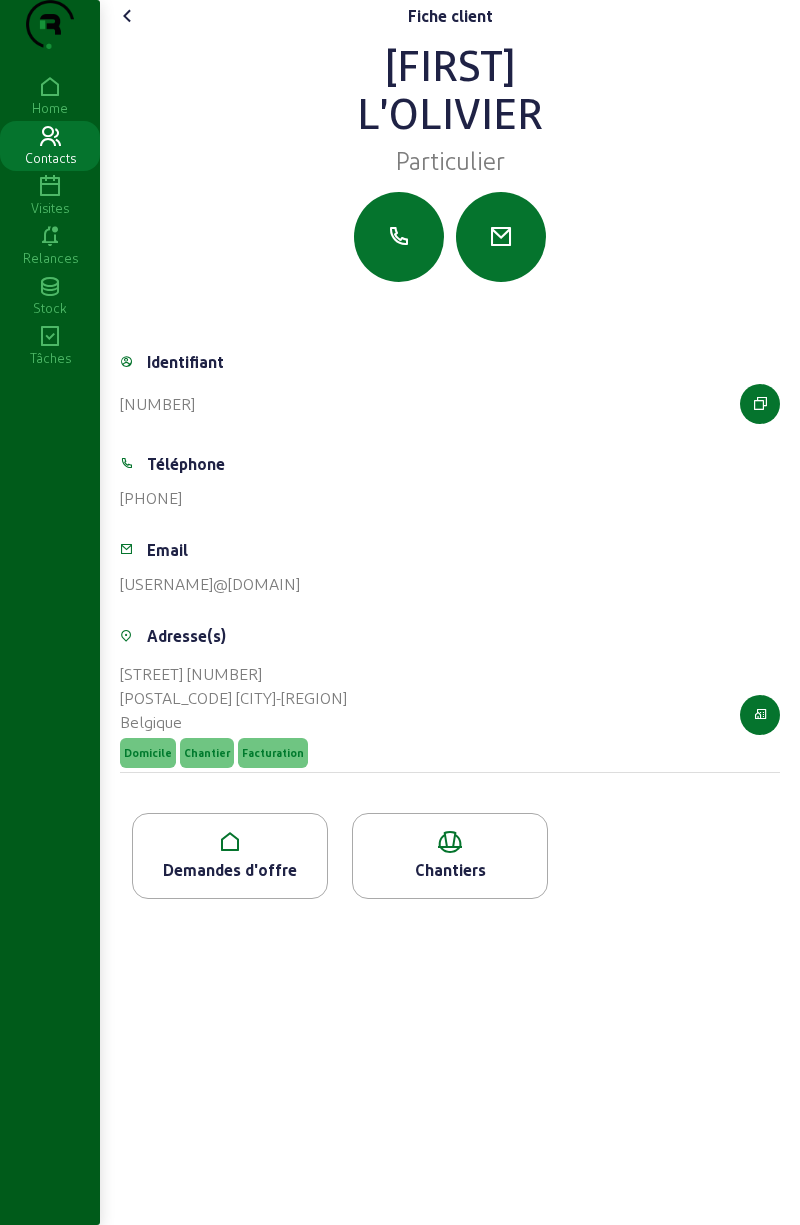 click on "Demandes d'offre" at bounding box center (230, 870) 